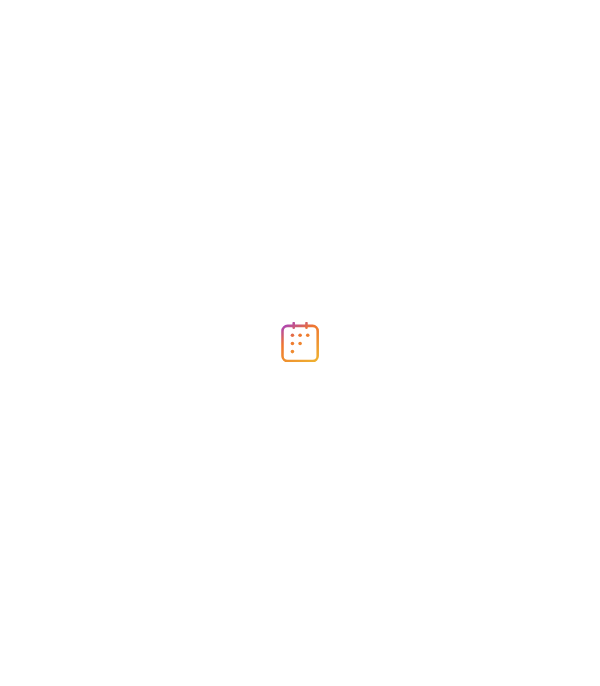 scroll, scrollTop: 0, scrollLeft: 0, axis: both 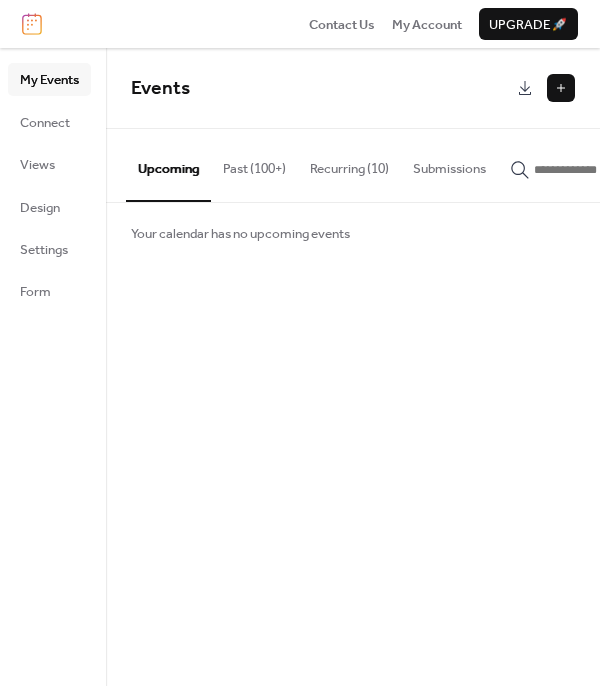click at bounding box center [582, 169] 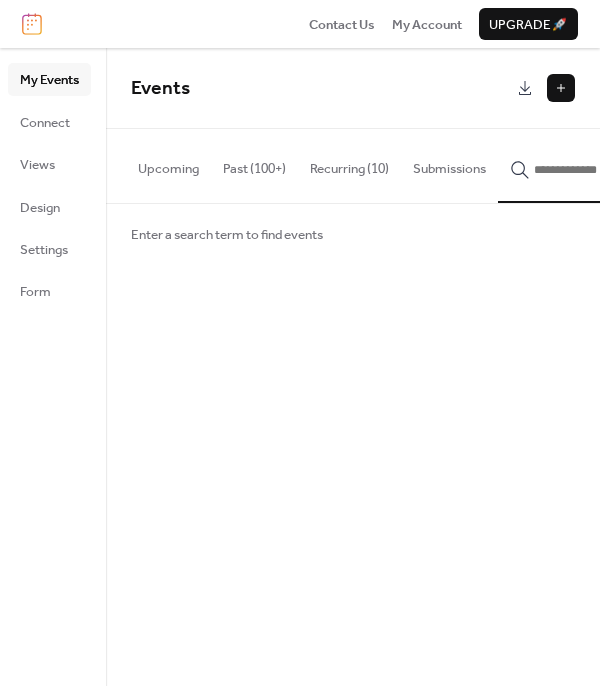 click on "Enter a search term to find events" at bounding box center [227, 235] 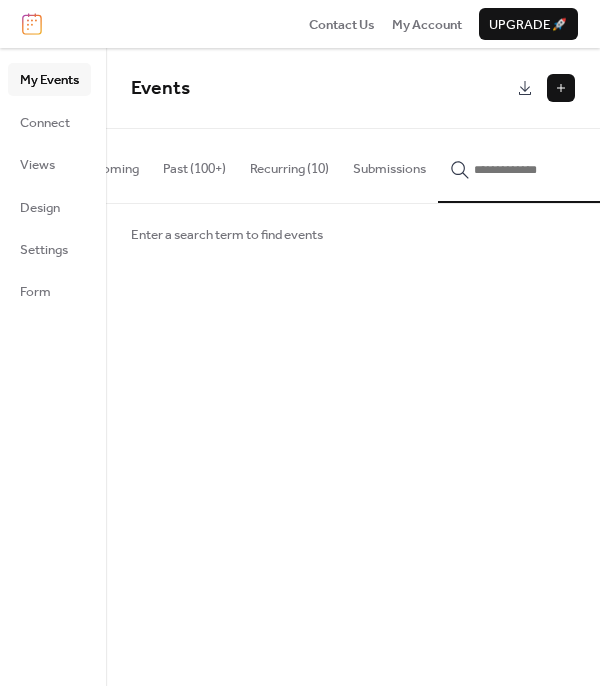click at bounding box center (522, 165) 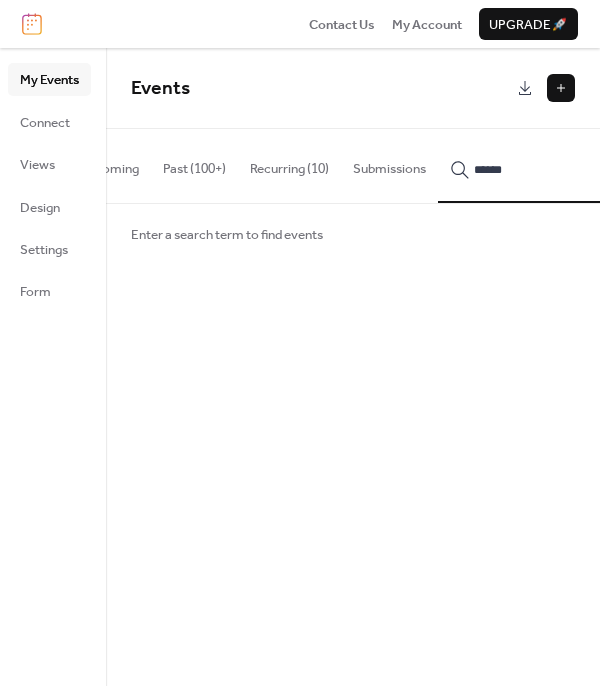 type on "******" 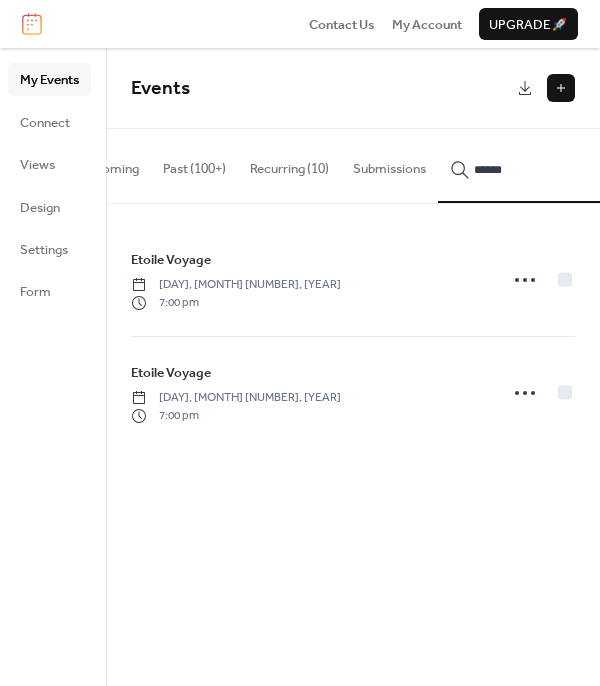 click 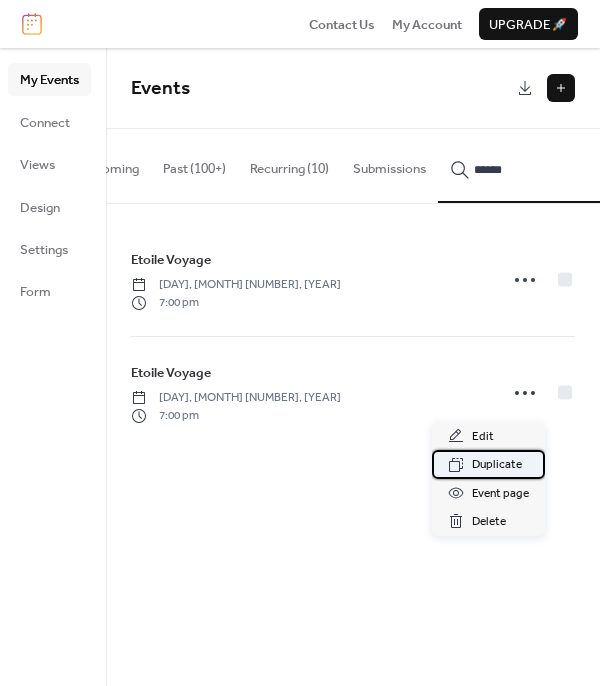 click on "Duplicate" at bounding box center (497, 465) 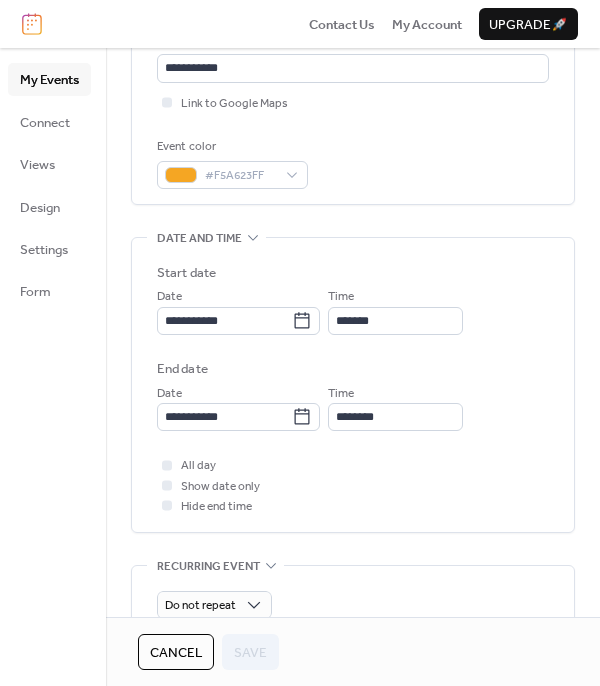 scroll, scrollTop: 482, scrollLeft: 0, axis: vertical 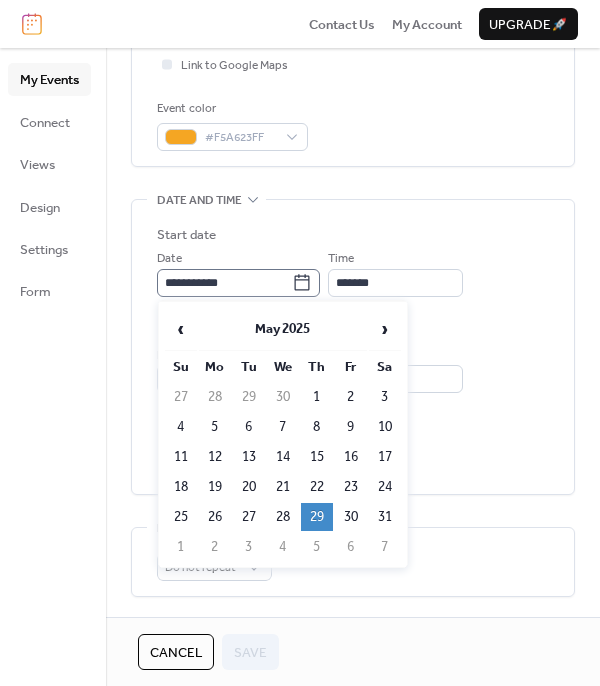 click 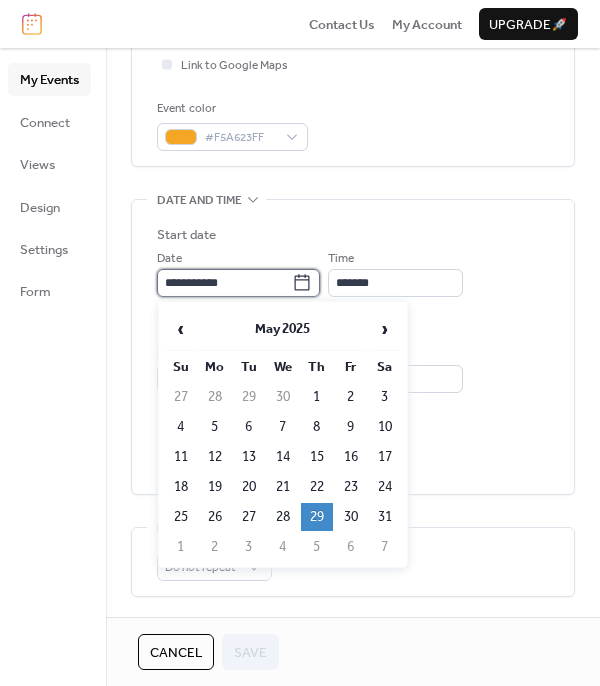 click on "**********" at bounding box center (224, 283) 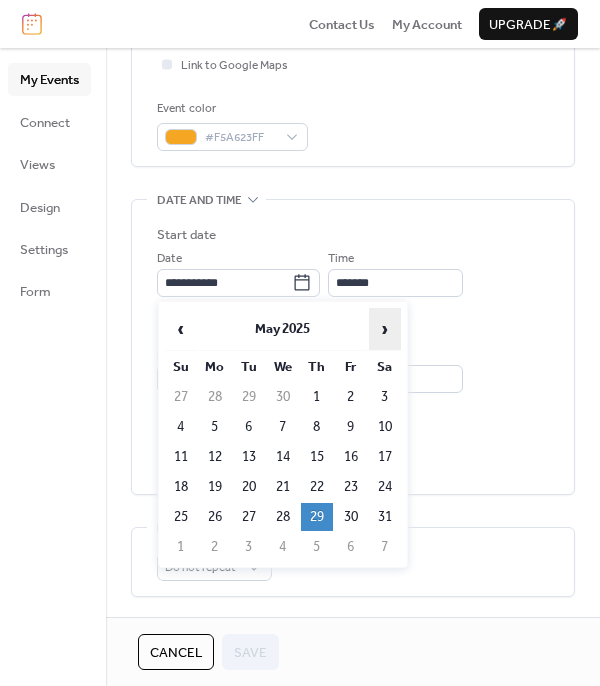 click on "›" at bounding box center [385, 329] 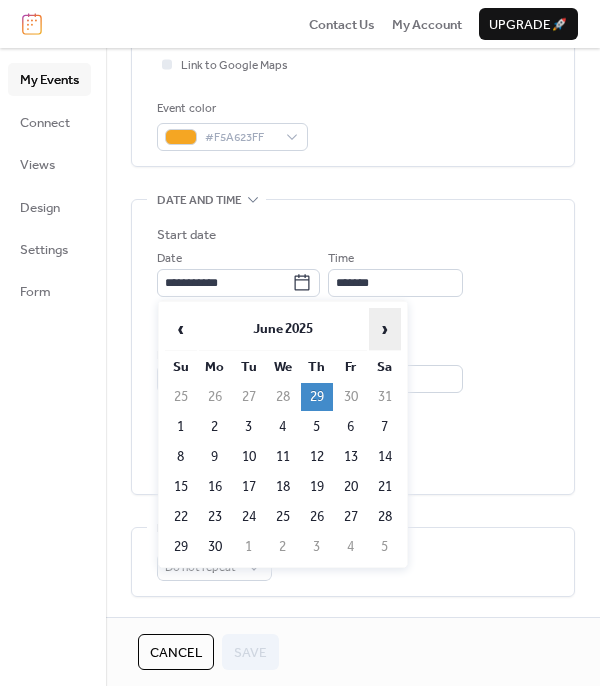 click on "›" at bounding box center (385, 329) 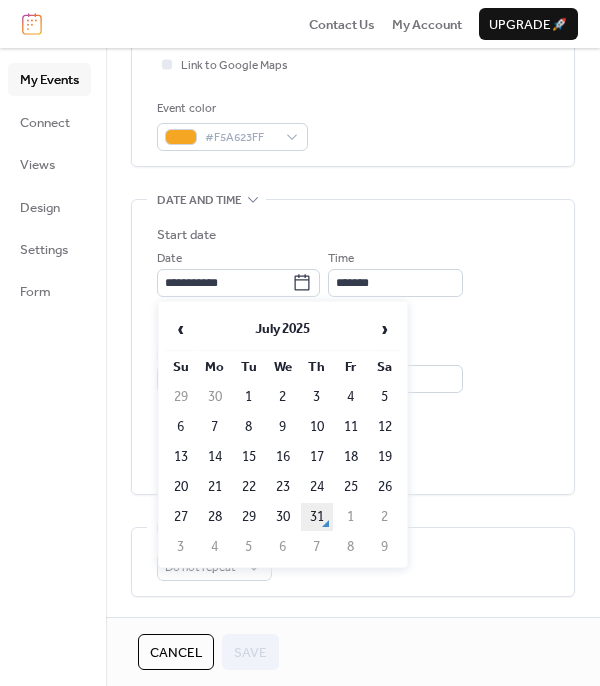 click on "31" at bounding box center [317, 517] 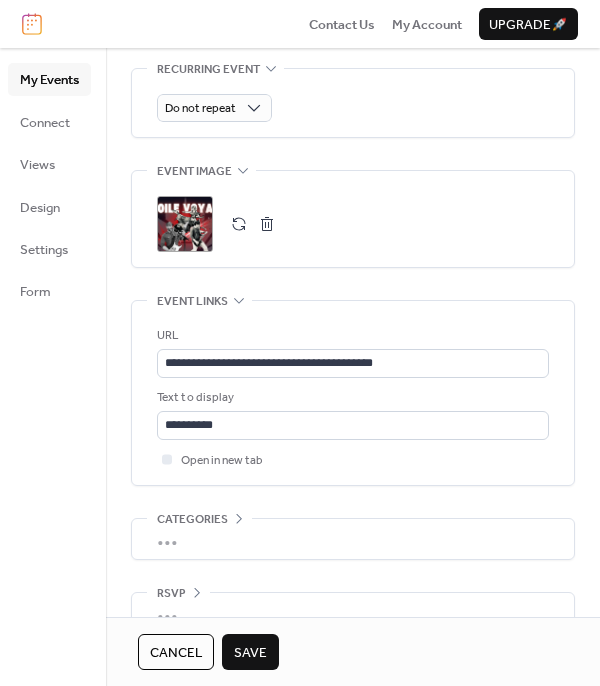 scroll, scrollTop: 976, scrollLeft: 0, axis: vertical 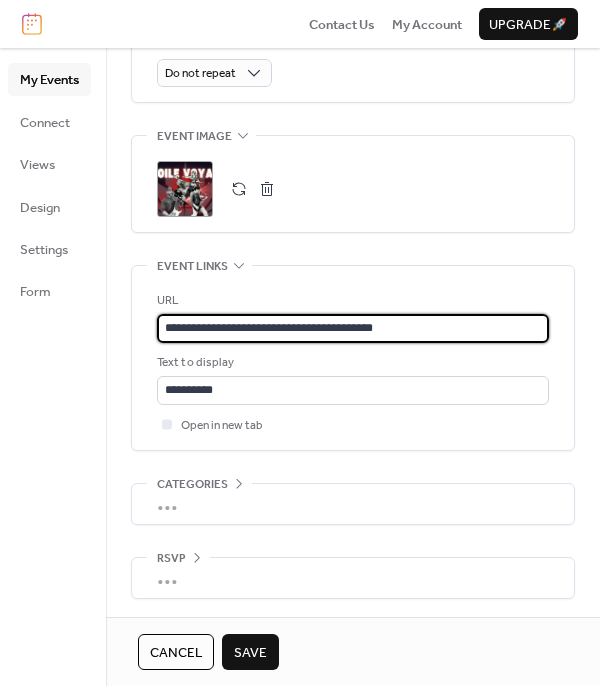 drag, startPoint x: 421, startPoint y: 326, endPoint x: -27, endPoint y: 298, distance: 448.87415 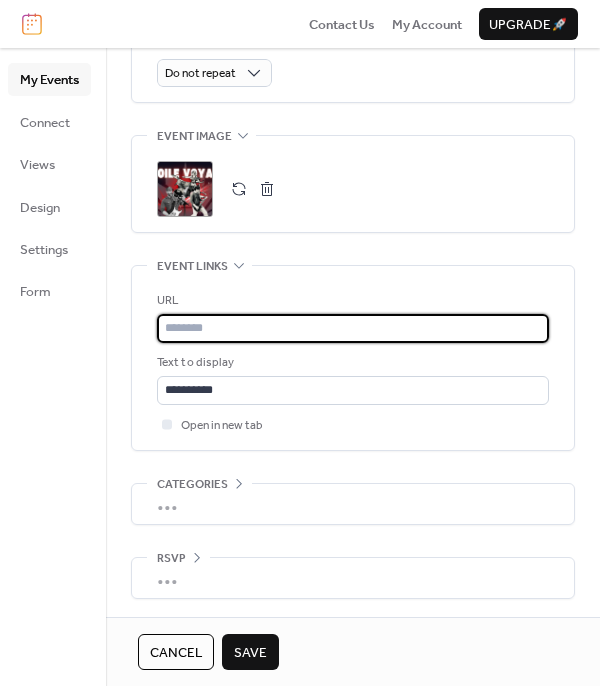 type 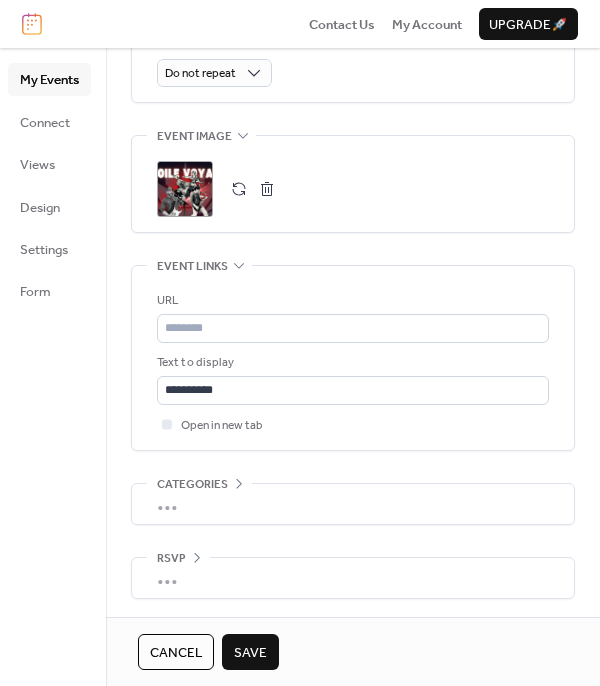 drag, startPoint x: 243, startPoint y: 640, endPoint x: 239, endPoint y: 650, distance: 10.770329 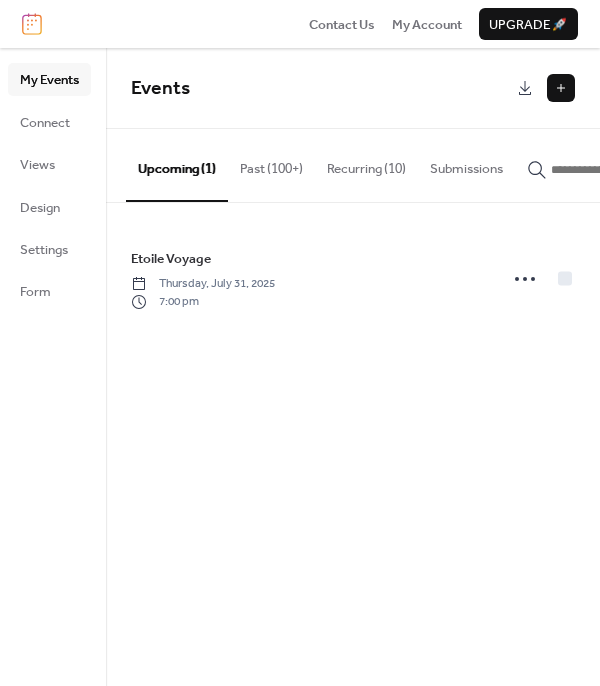 click at bounding box center (611, 170) 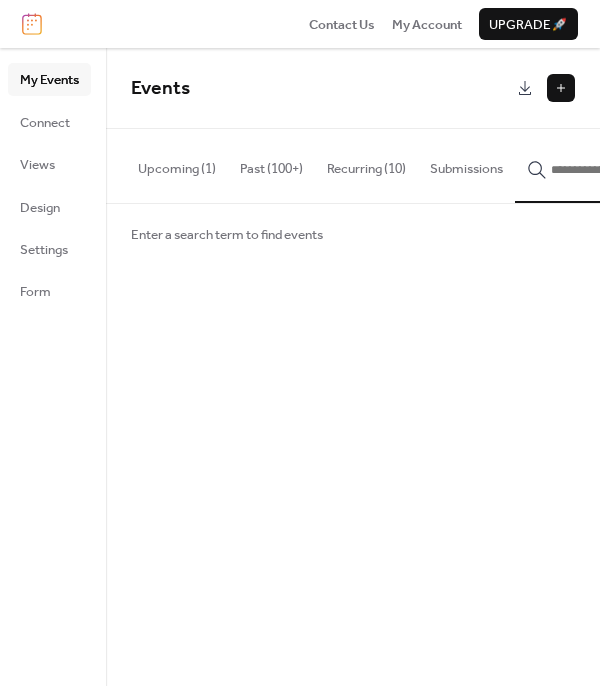 click 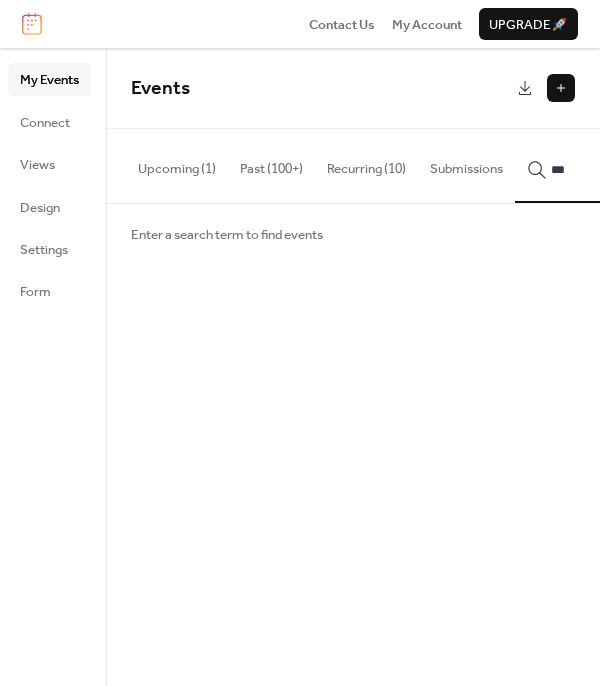 scroll, scrollTop: 0, scrollLeft: 78, axis: horizontal 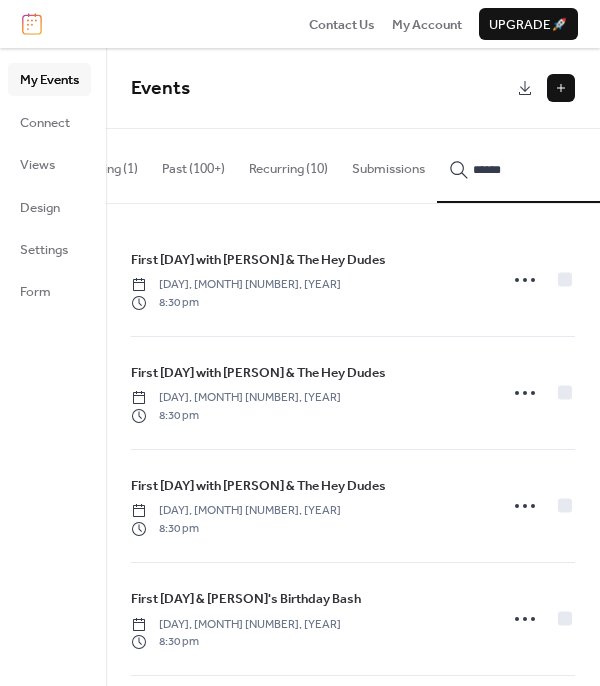 click on "*****" at bounding box center [521, 165] 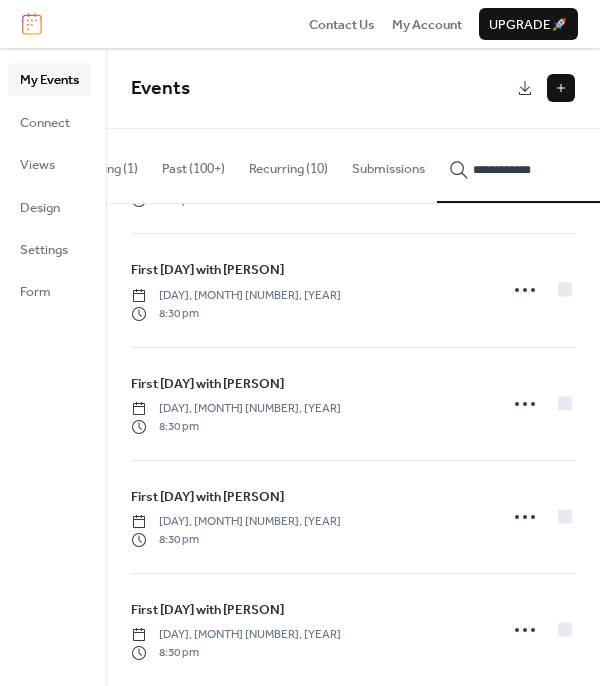 scroll, scrollTop: 4320, scrollLeft: 0, axis: vertical 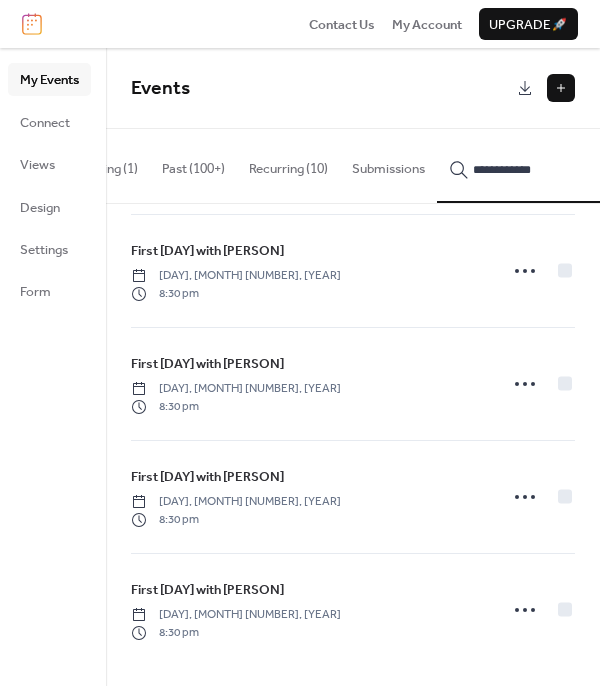 drag, startPoint x: 543, startPoint y: 166, endPoint x: 469, endPoint y: 168, distance: 74.02702 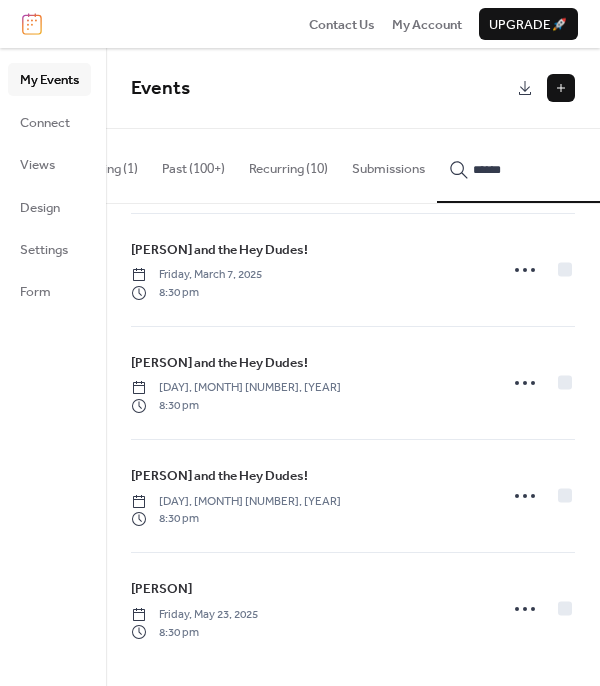 scroll, scrollTop: 2847, scrollLeft: 0, axis: vertical 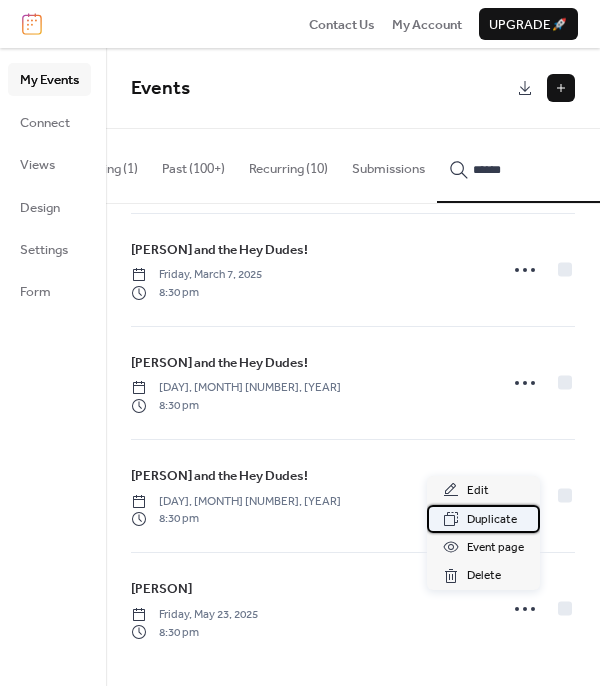 click on "Duplicate" at bounding box center (492, 520) 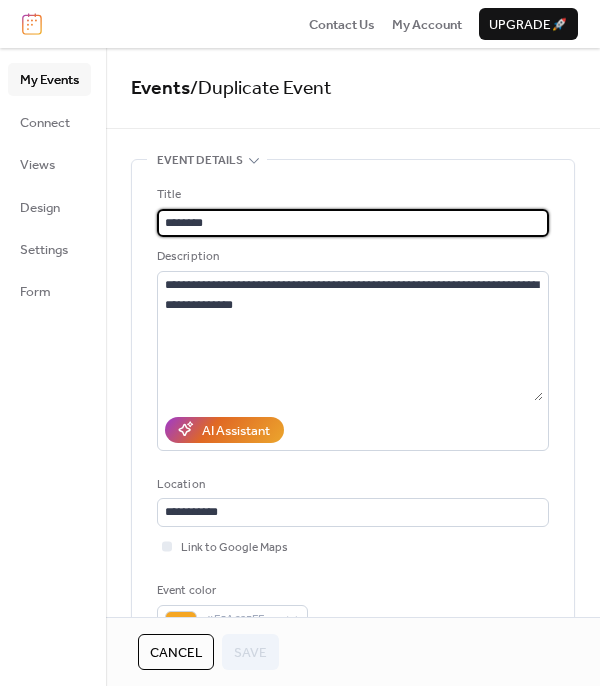 drag, startPoint x: 207, startPoint y: 218, endPoint x: 196, endPoint y: 219, distance: 11.045361 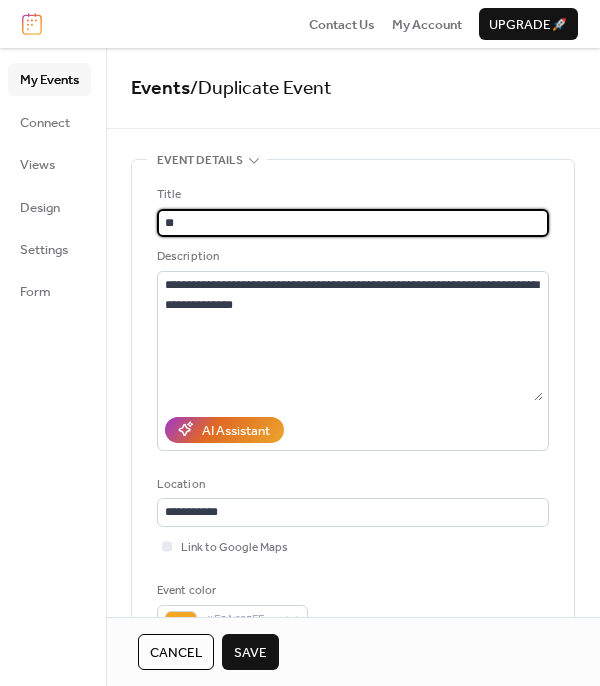 type on "*" 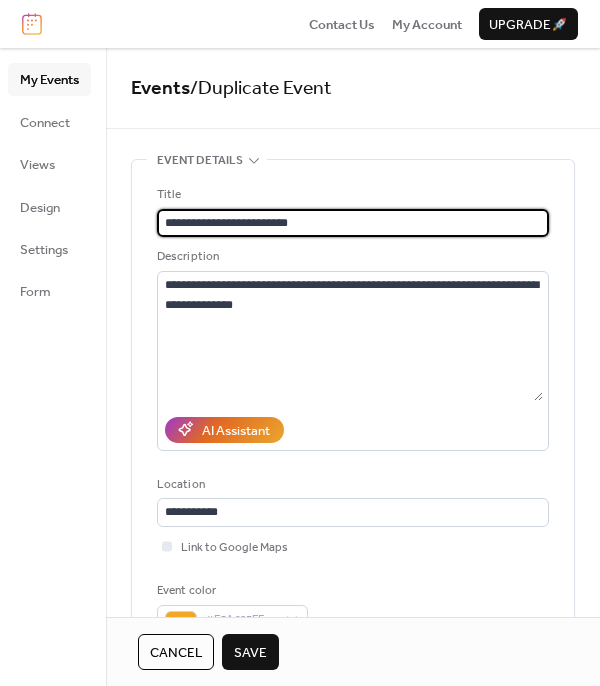 type on "**********" 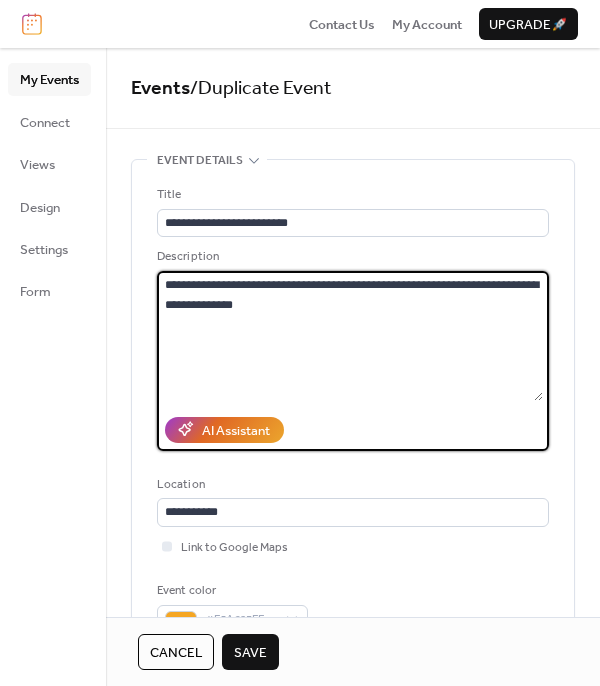 drag, startPoint x: 288, startPoint y: 310, endPoint x: 138, endPoint y: 289, distance: 151.46286 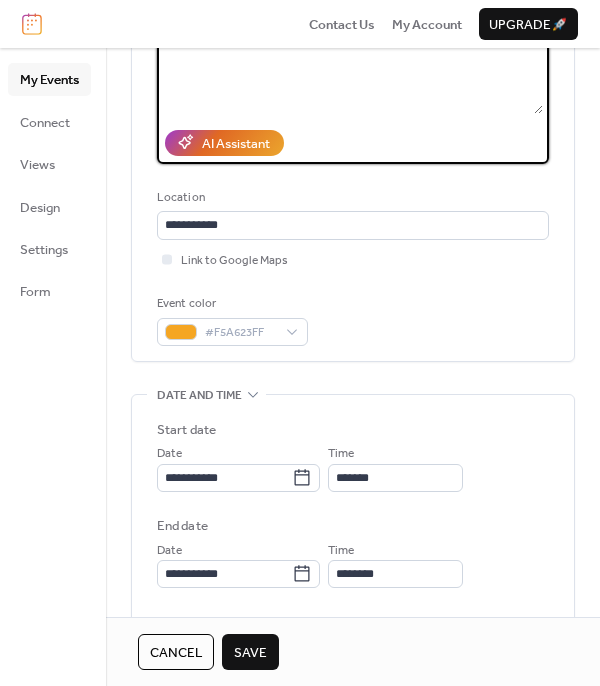scroll, scrollTop: 373, scrollLeft: 0, axis: vertical 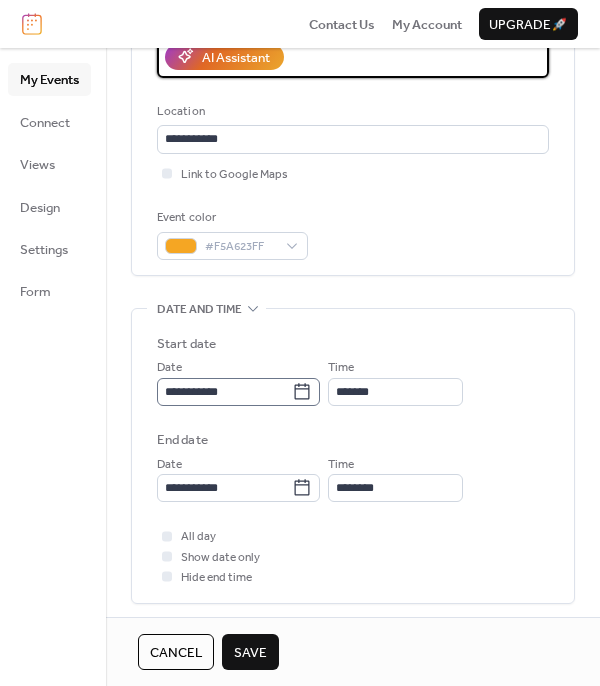type on "**********" 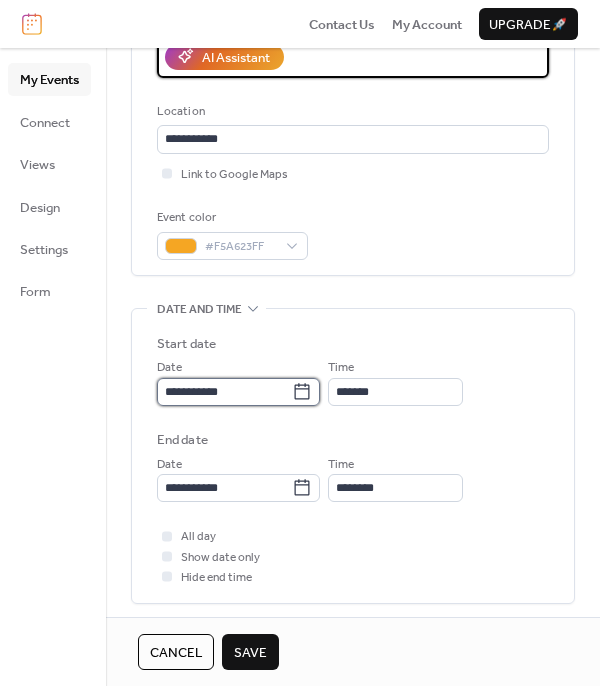 click on "**********" at bounding box center [224, 392] 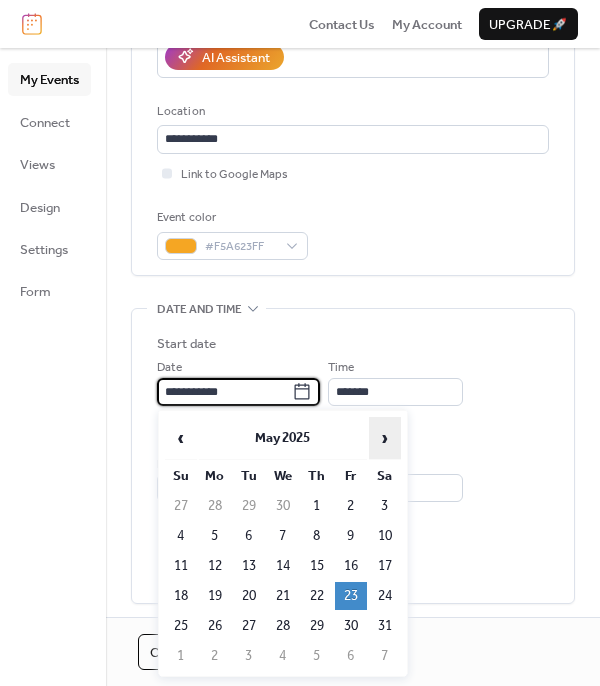 click on "›" at bounding box center [385, 438] 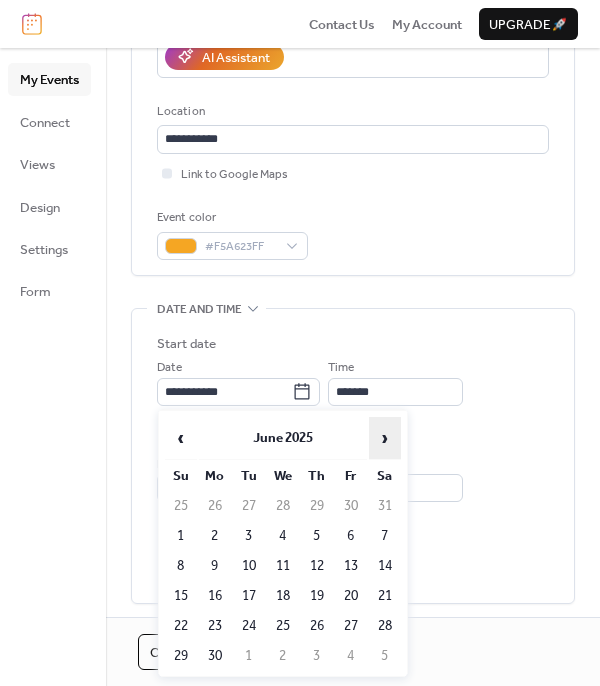 click on "›" at bounding box center [385, 438] 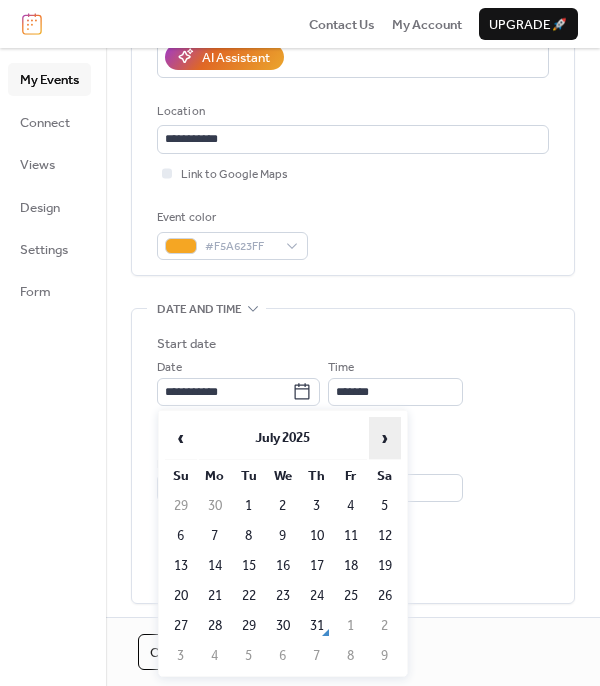 click on "›" at bounding box center [385, 438] 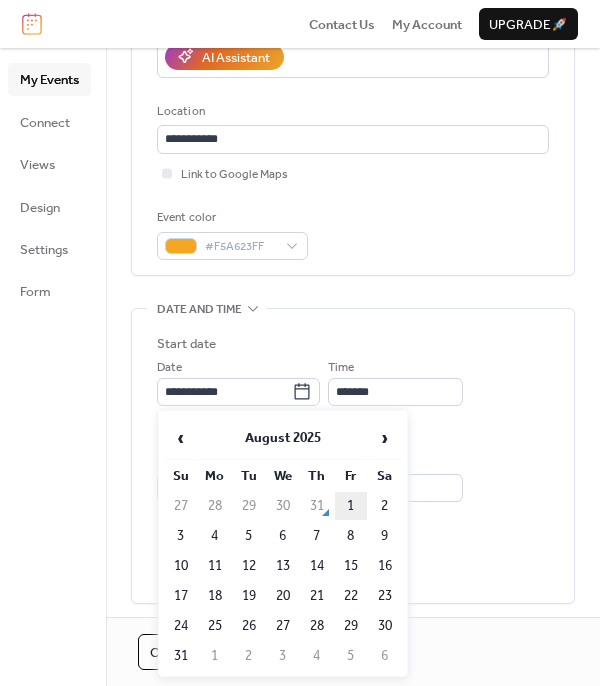 click on "1" at bounding box center (351, 506) 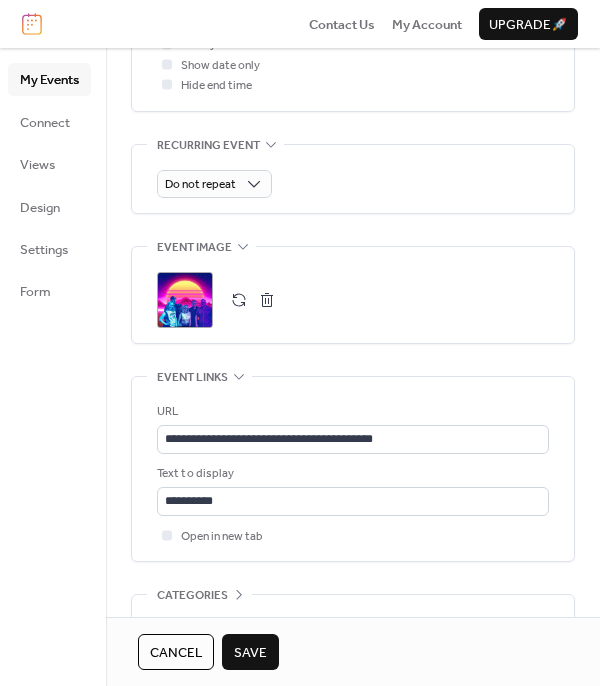 scroll, scrollTop: 896, scrollLeft: 0, axis: vertical 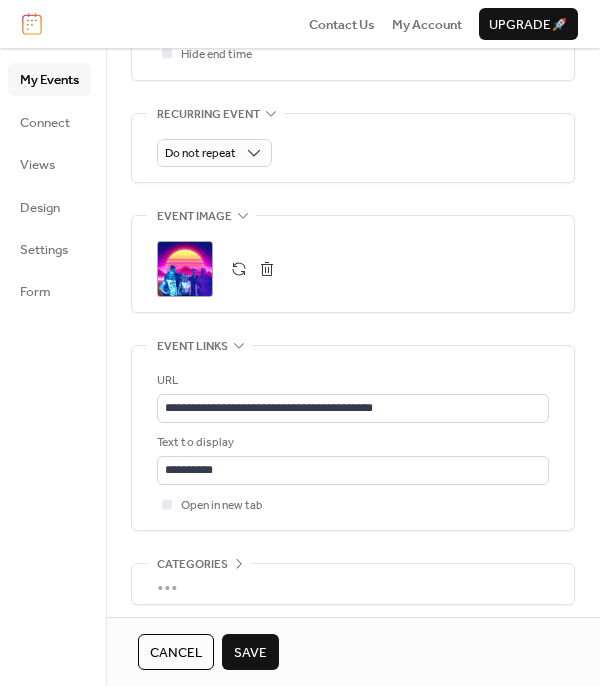 click at bounding box center (239, 269) 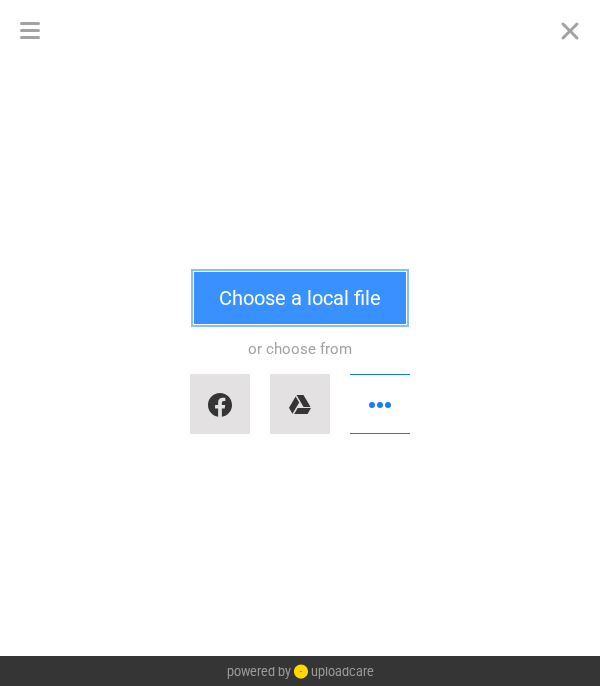 click on "Choose a local file" at bounding box center (300, 298) 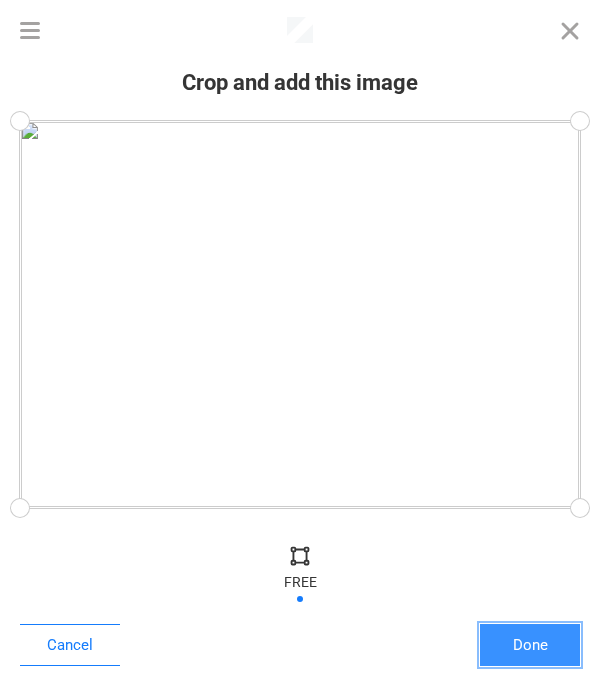click on "Done" at bounding box center [530, 645] 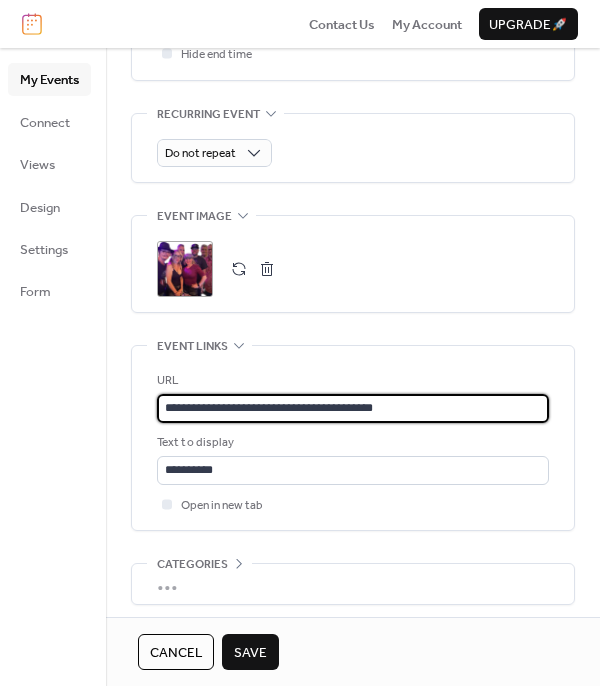 drag, startPoint x: 458, startPoint y: 413, endPoint x: 118, endPoint y: 372, distance: 342.46313 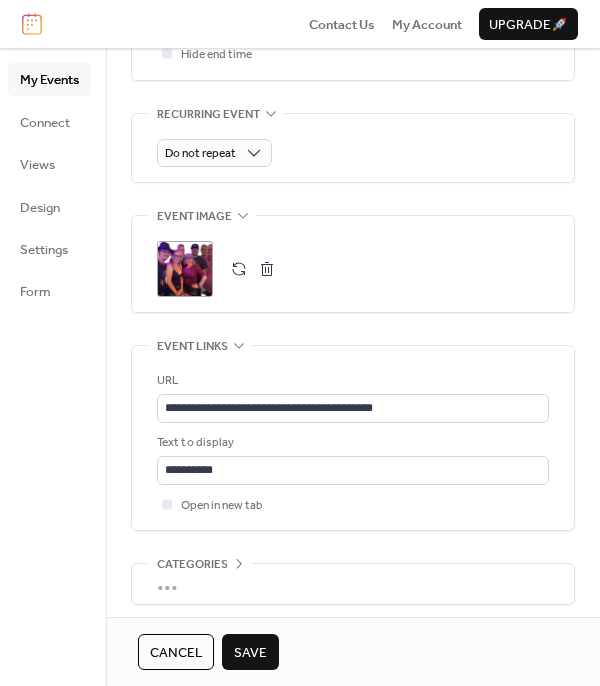click on "Save" at bounding box center (250, 652) 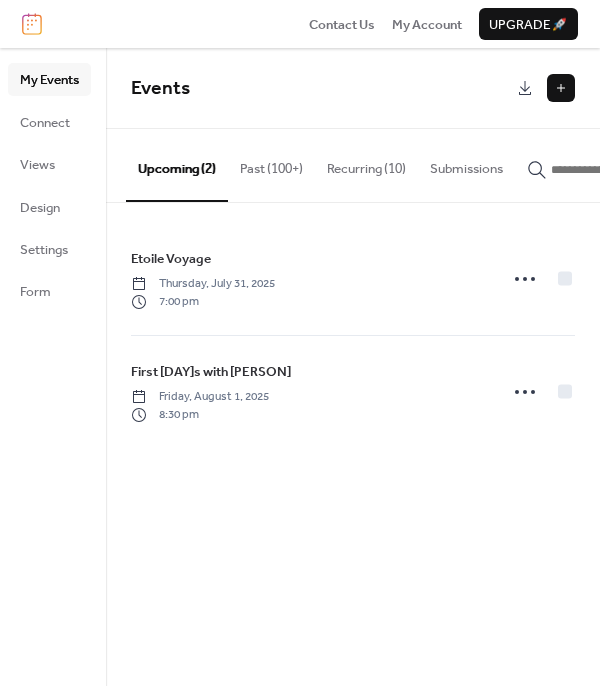 click 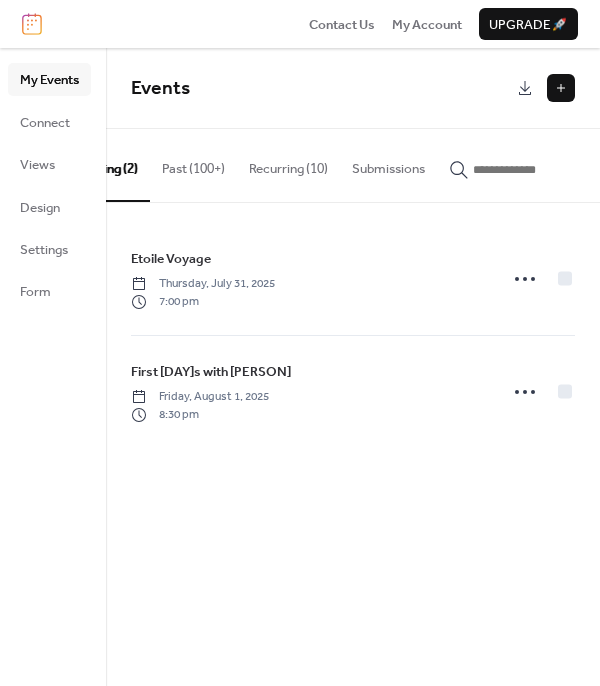 click at bounding box center (533, 170) 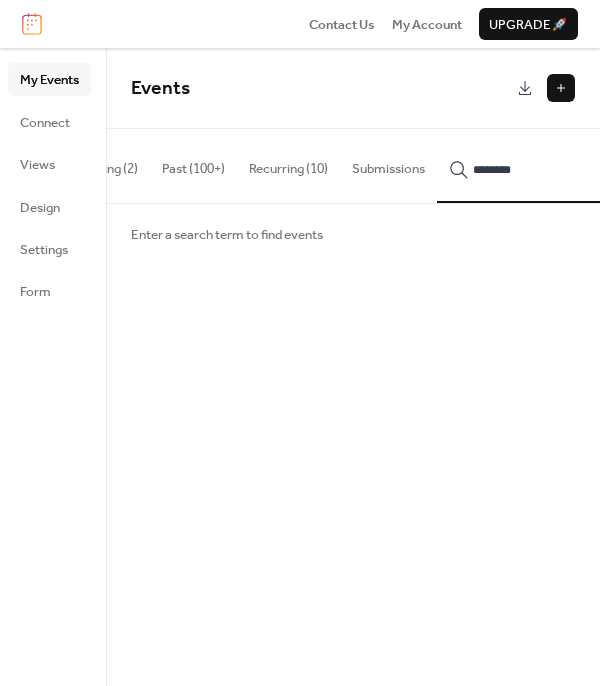 click on "********" at bounding box center [521, 165] 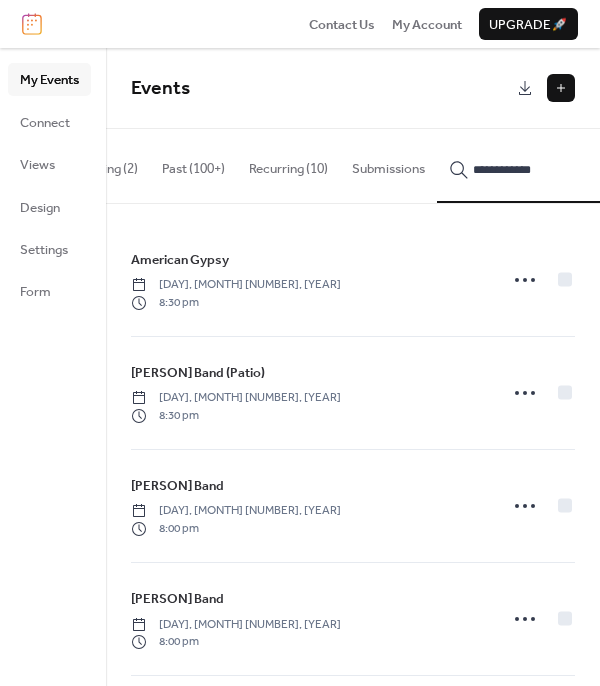 type on "**********" 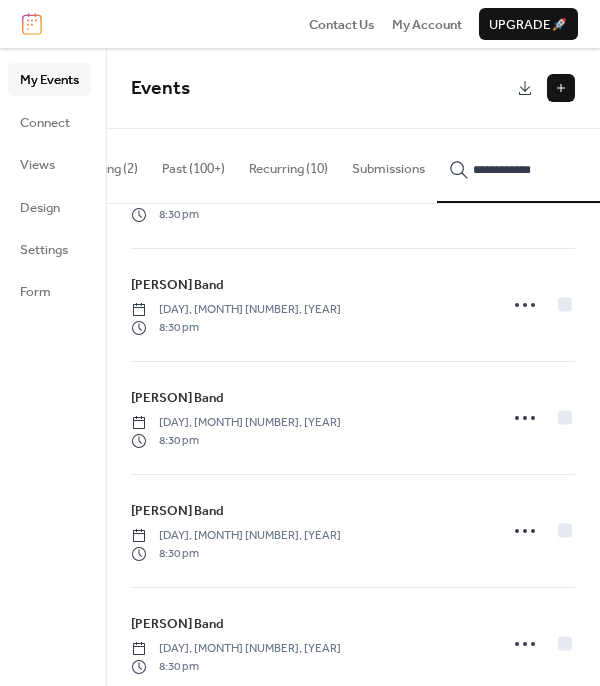 scroll, scrollTop: 6107, scrollLeft: 0, axis: vertical 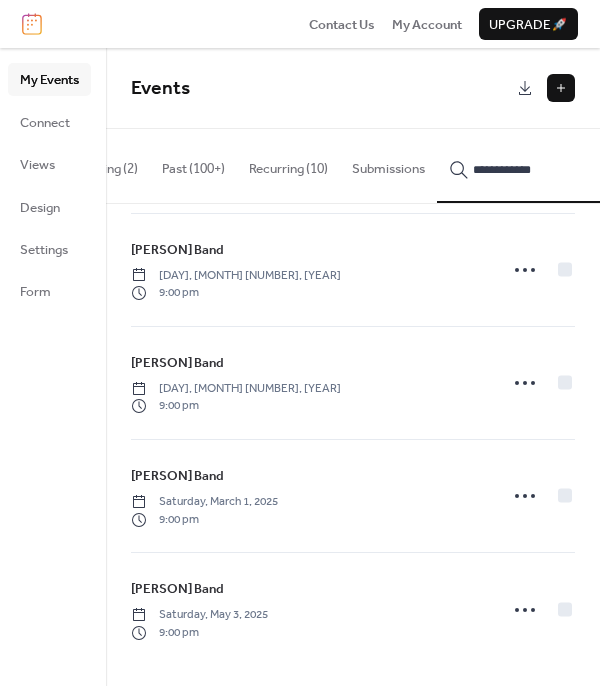 click on "[PERSON] Band [DAY], [MONTH] [NUMBER], [YEAR] [NUMBER]:[NUMBER] [AM/PM]" at bounding box center [308, 609] 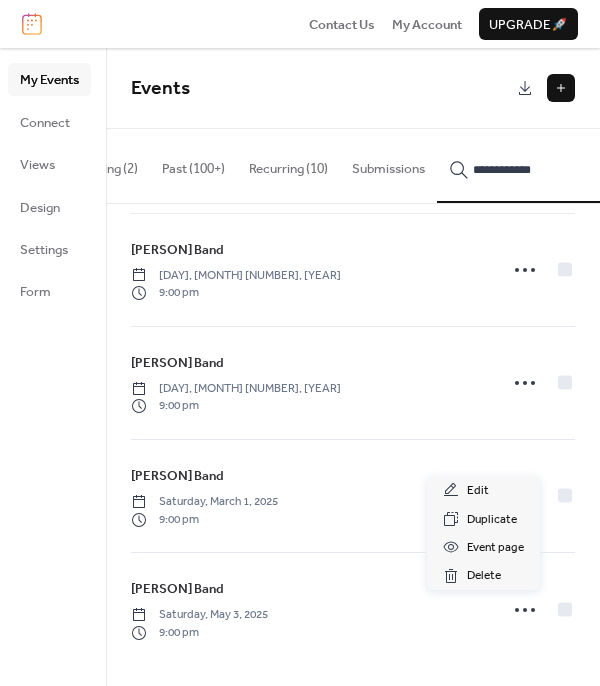 click 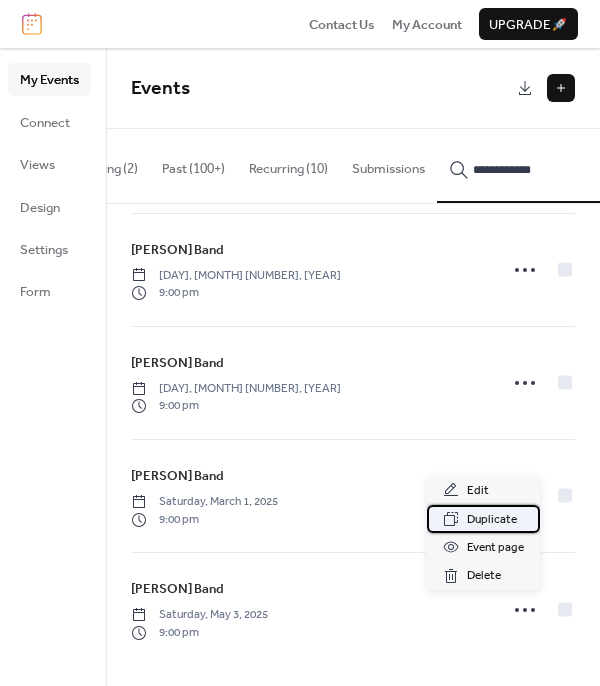click on "Duplicate" at bounding box center (492, 520) 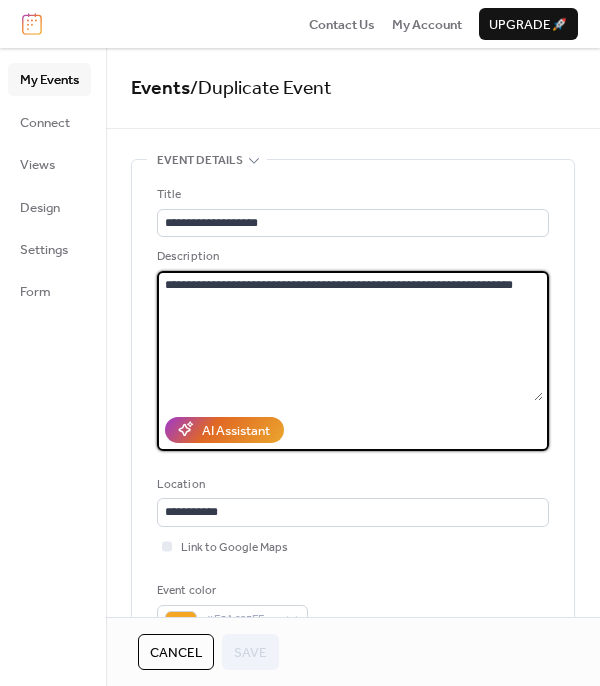click on "**********" at bounding box center (350, 336) 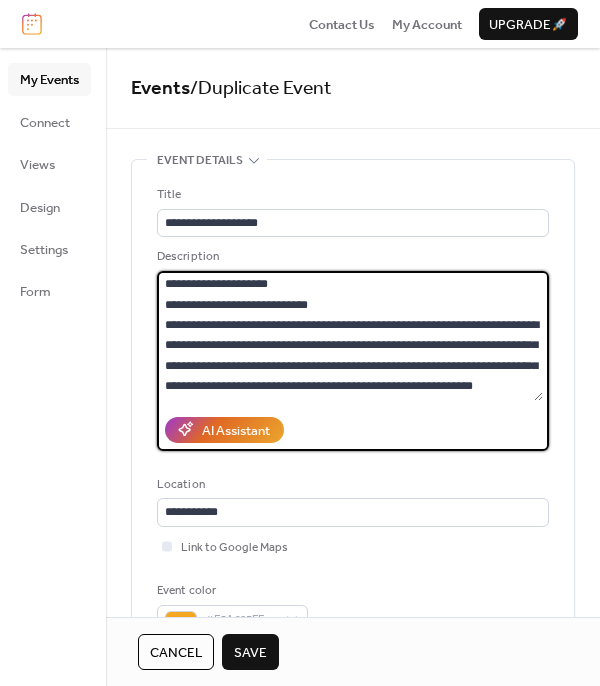 scroll, scrollTop: 24, scrollLeft: 0, axis: vertical 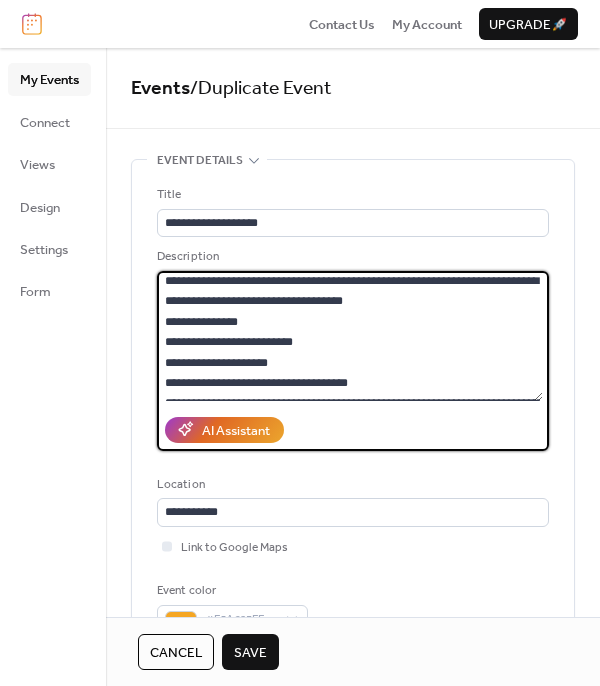 click on "**********" at bounding box center [350, 336] 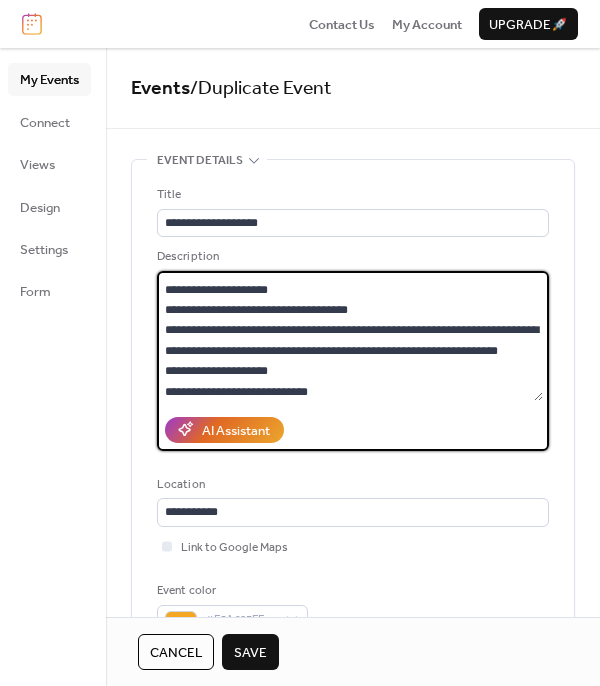 scroll, scrollTop: 113, scrollLeft: 0, axis: vertical 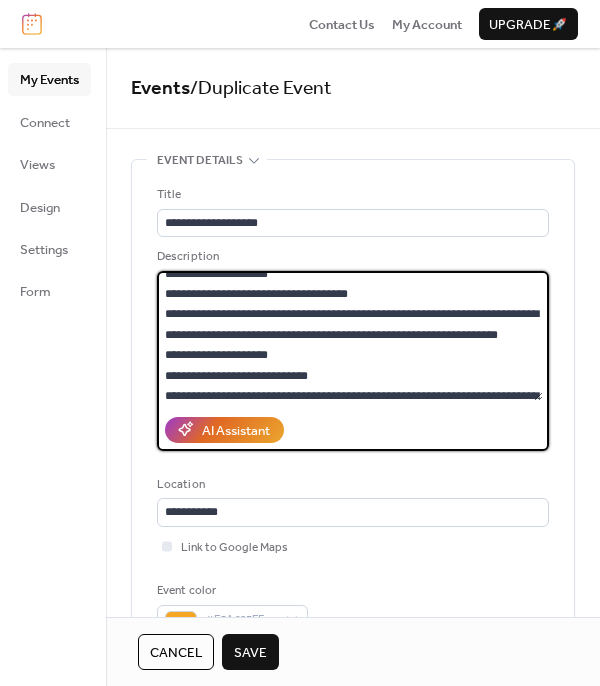 click on "**********" at bounding box center (350, 336) 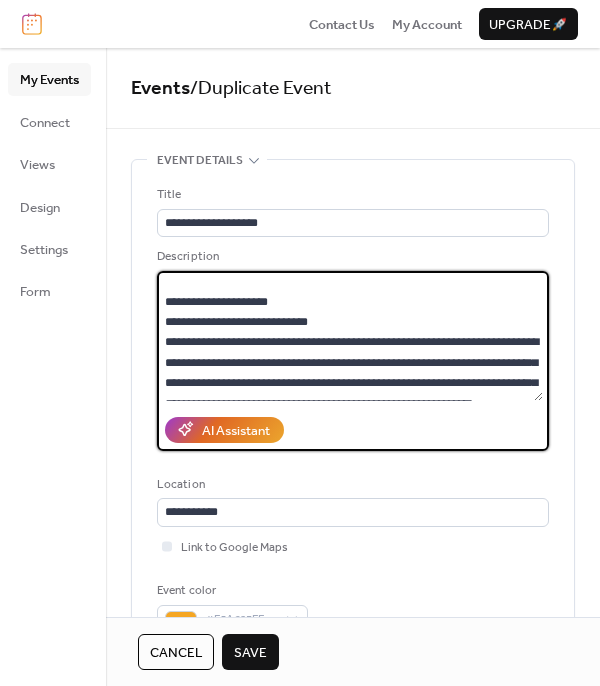 scroll, scrollTop: 223, scrollLeft: 0, axis: vertical 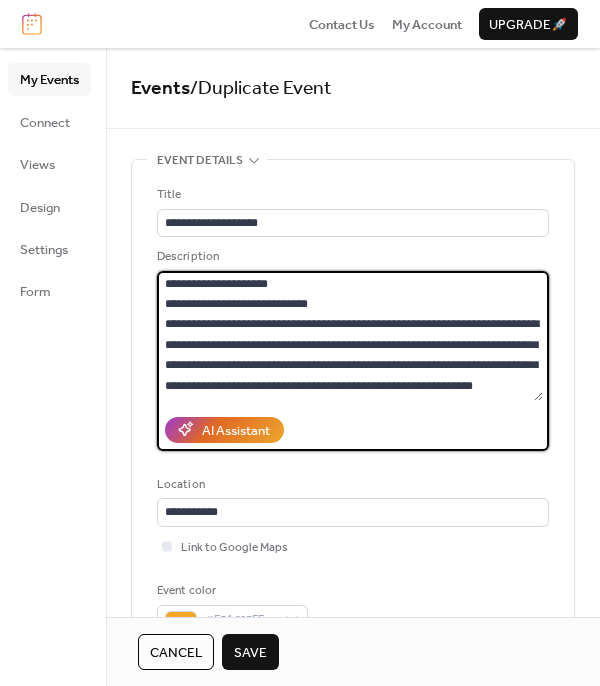 drag, startPoint x: 540, startPoint y: 370, endPoint x: 164, endPoint y: 310, distance: 380.75714 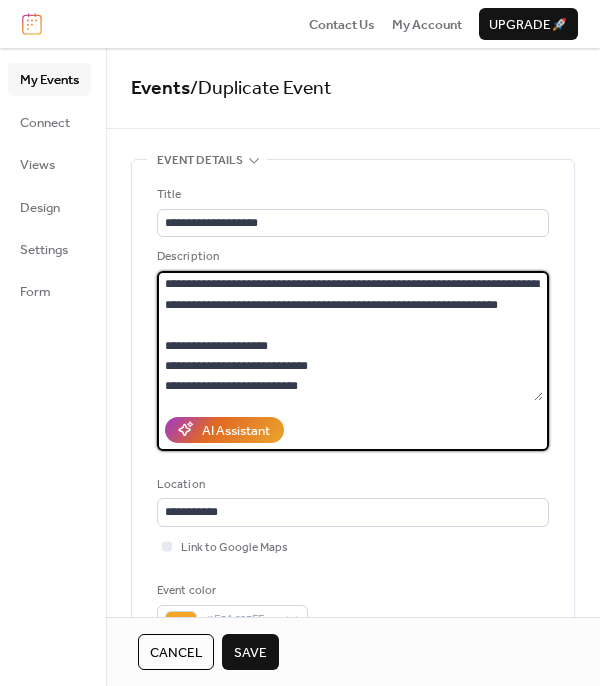 scroll, scrollTop: 143, scrollLeft: 0, axis: vertical 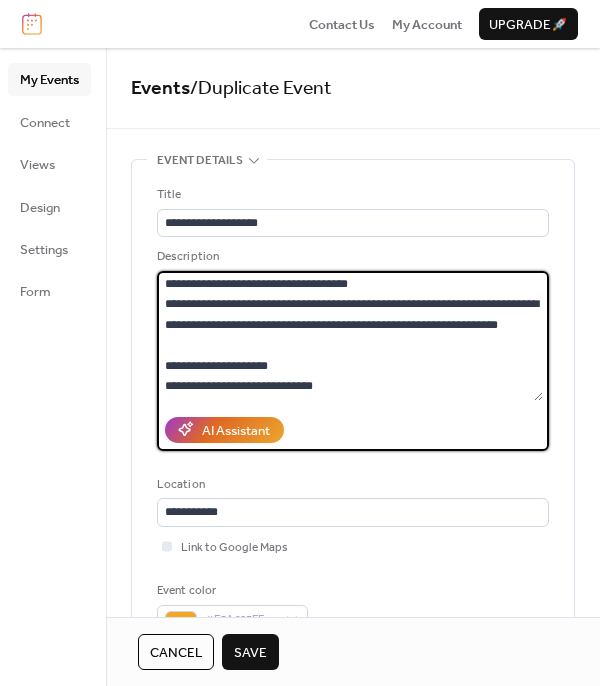 type on "**********" 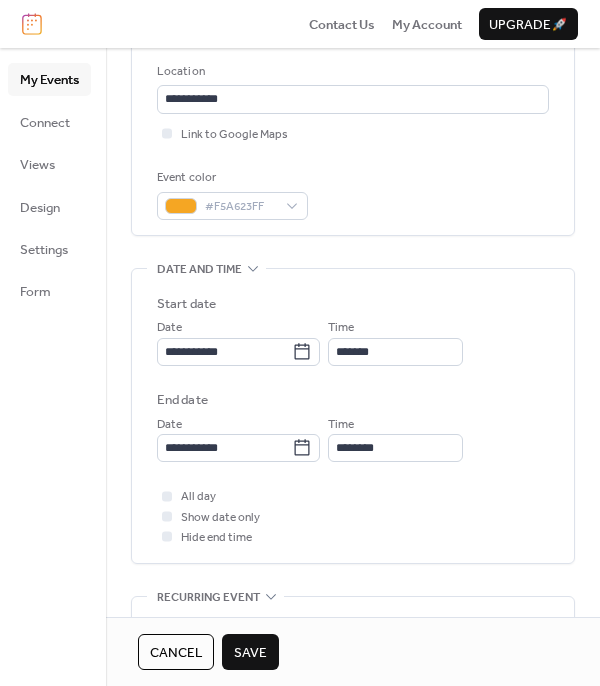 scroll, scrollTop: 411, scrollLeft: 0, axis: vertical 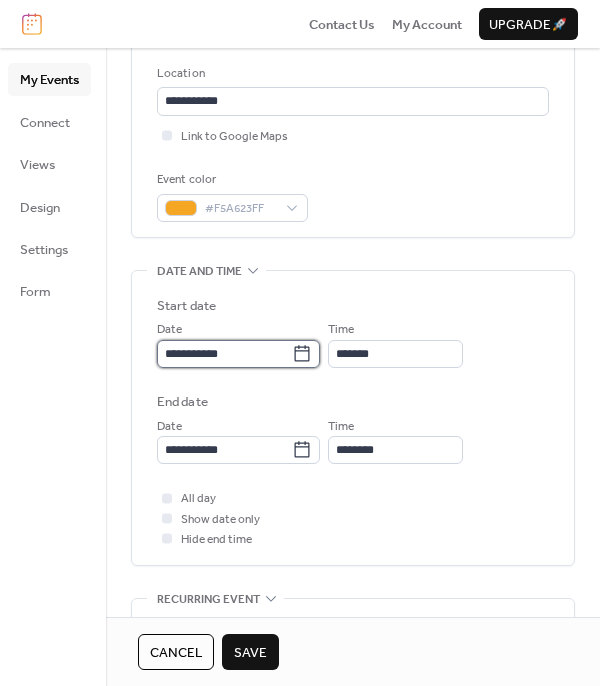 click on "**********" at bounding box center (224, 354) 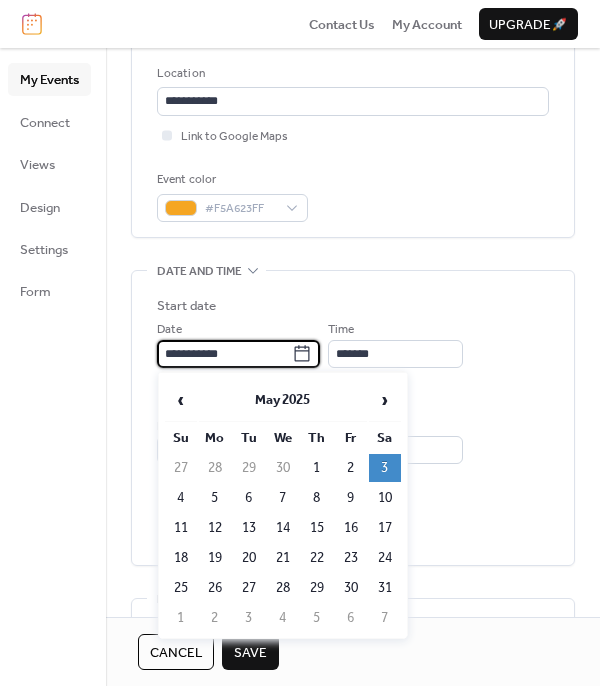 click 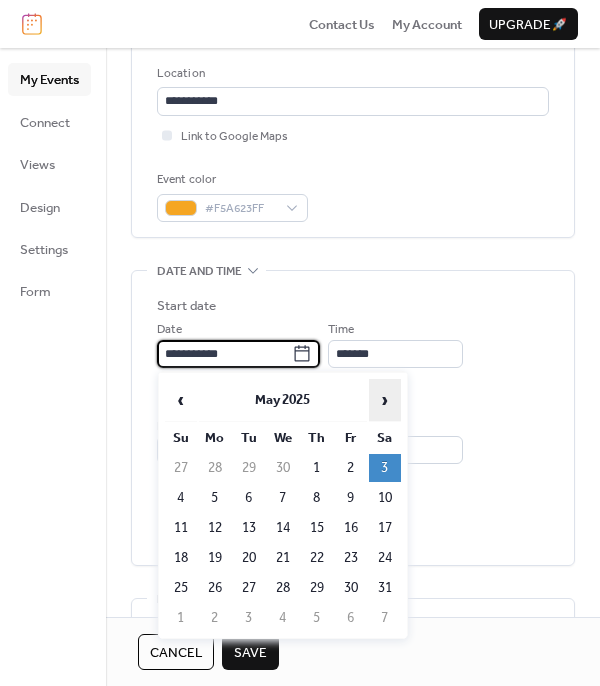 click on "›" at bounding box center (385, 400) 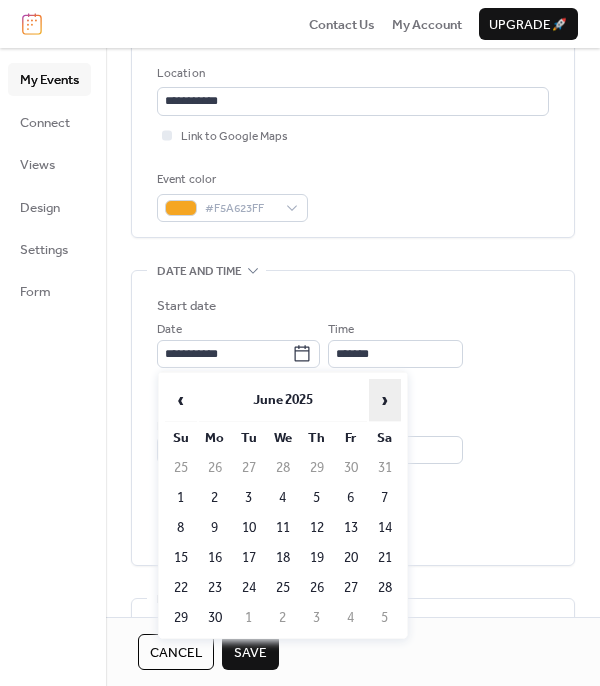 click on "›" at bounding box center (385, 400) 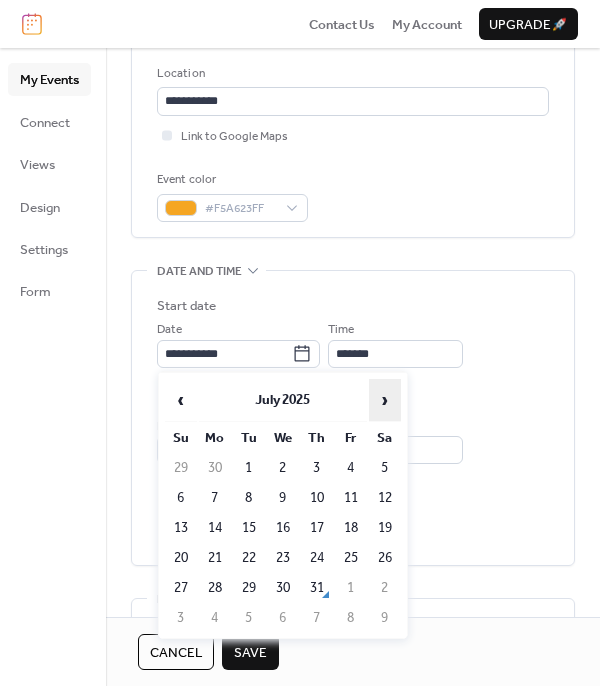 click on "›" at bounding box center (385, 400) 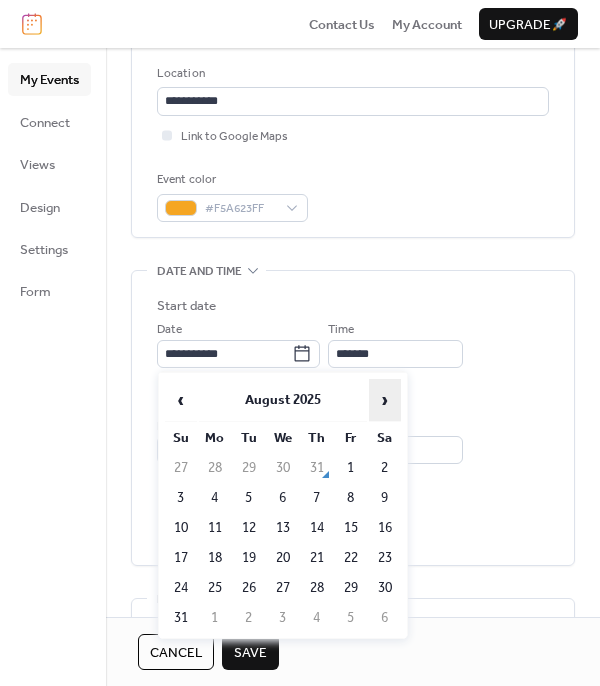 click on "›" at bounding box center (385, 400) 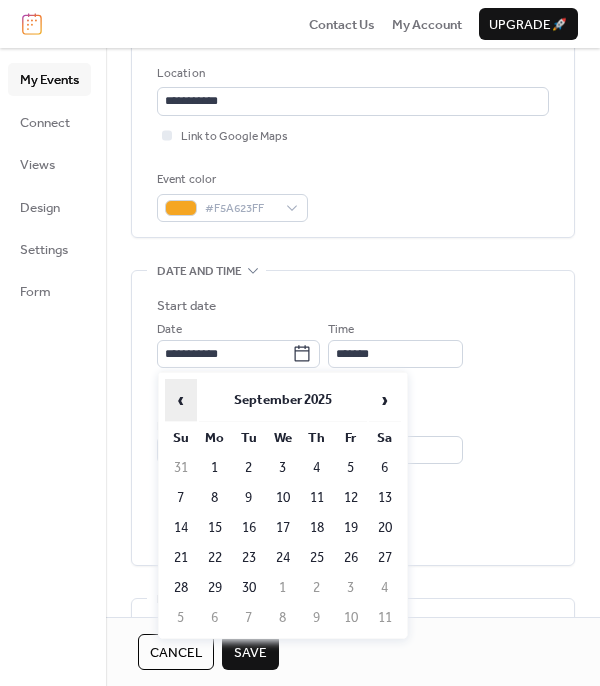 click on "‹" at bounding box center [181, 400] 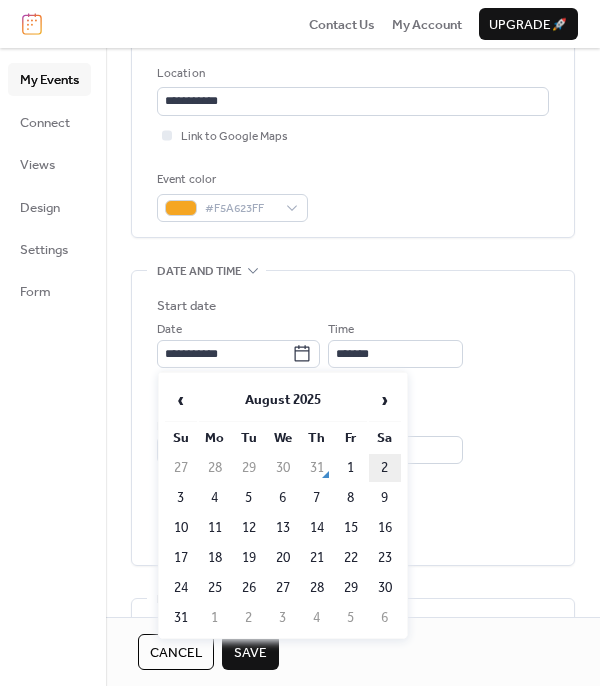 click on "2" at bounding box center [385, 468] 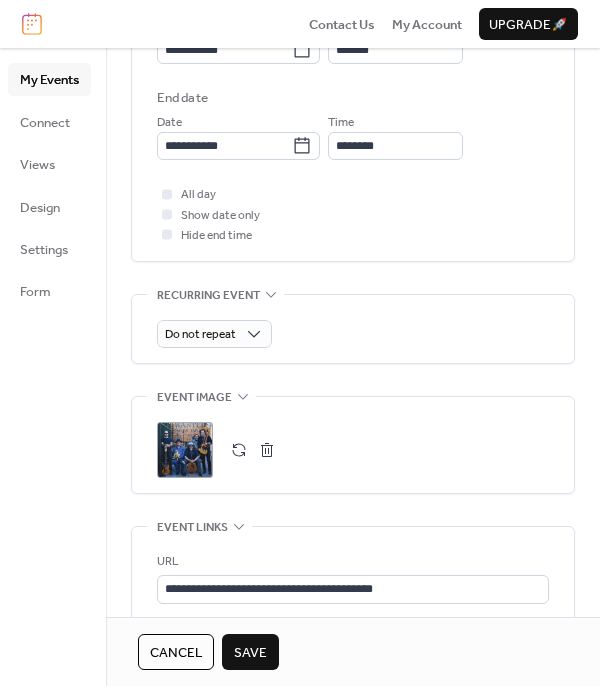 scroll, scrollTop: 718, scrollLeft: 0, axis: vertical 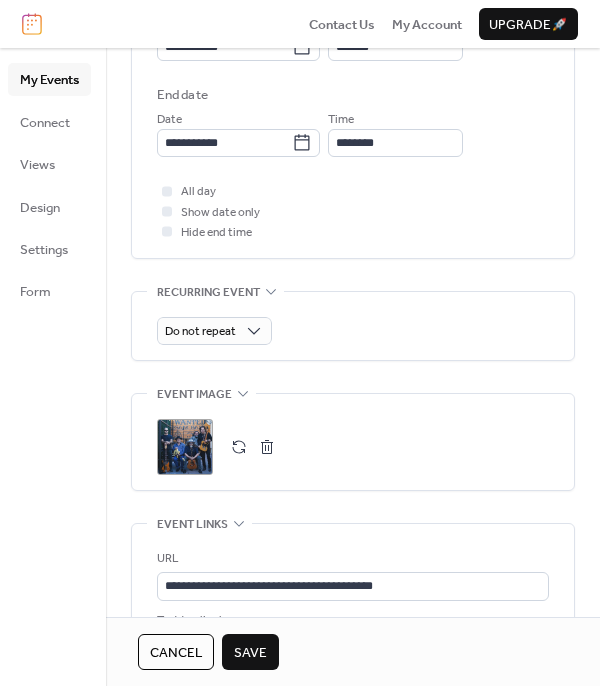 click at bounding box center [239, 447] 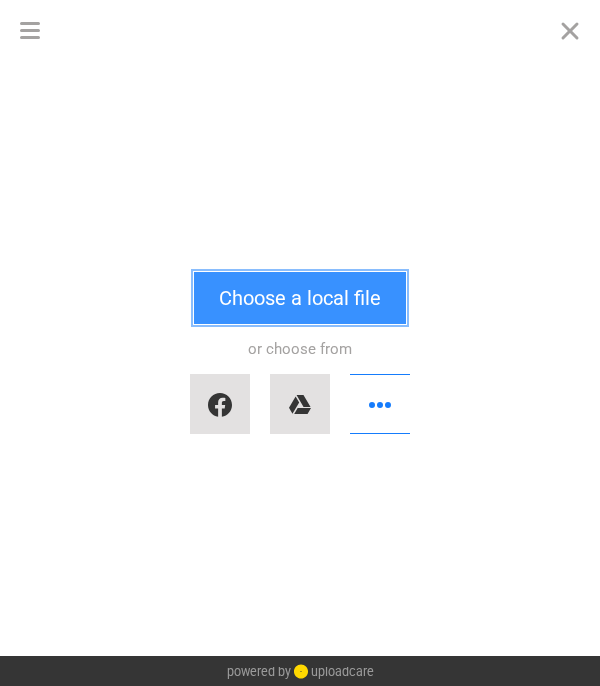 click on "Choose a local file" at bounding box center (300, 298) 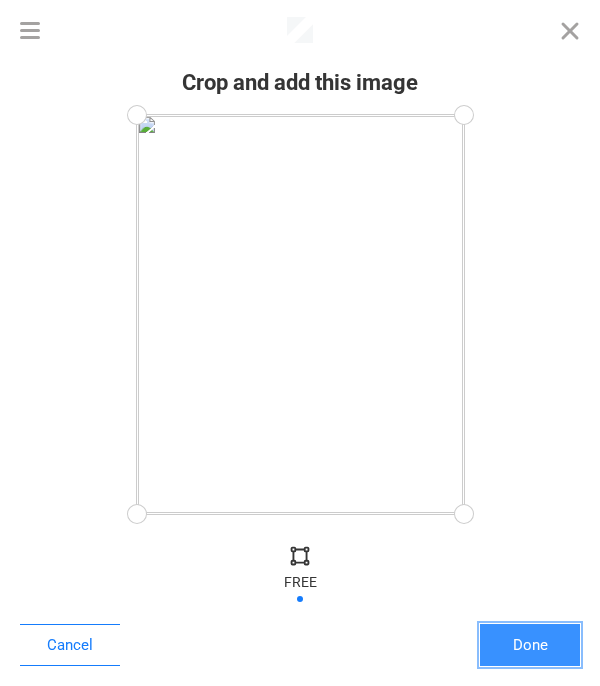 click on "Done" at bounding box center [530, 645] 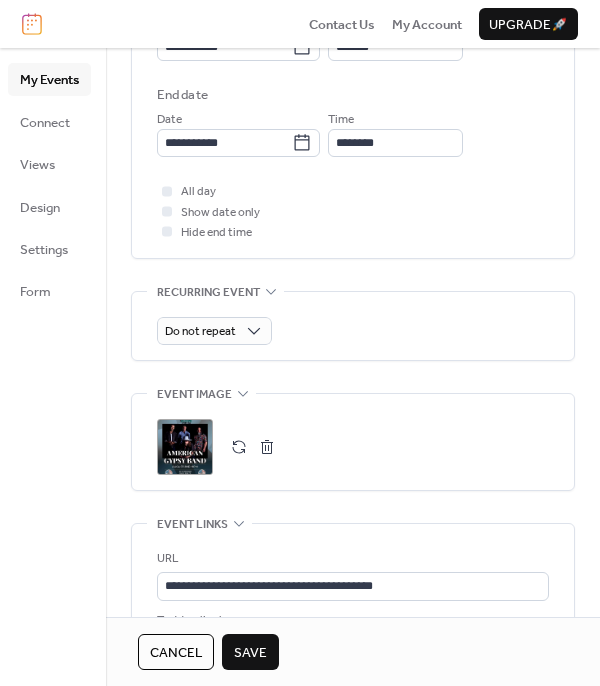 scroll, scrollTop: 968, scrollLeft: 0, axis: vertical 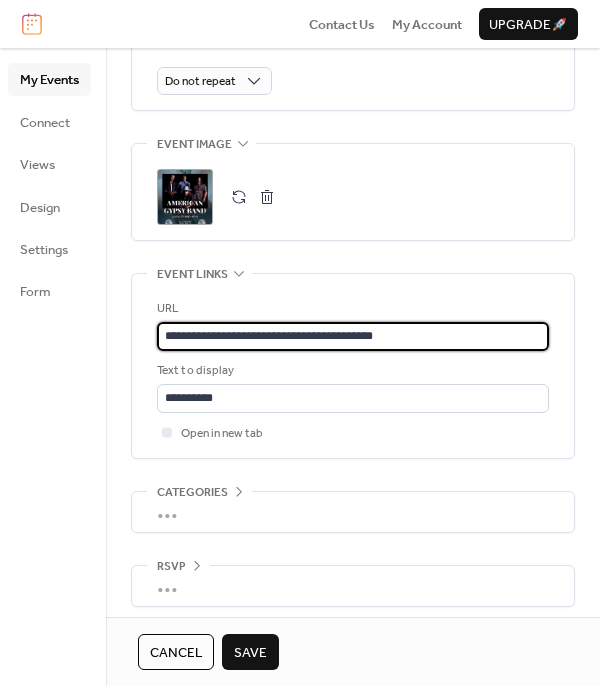 drag, startPoint x: 434, startPoint y: 335, endPoint x: 136, endPoint y: 296, distance: 300.54117 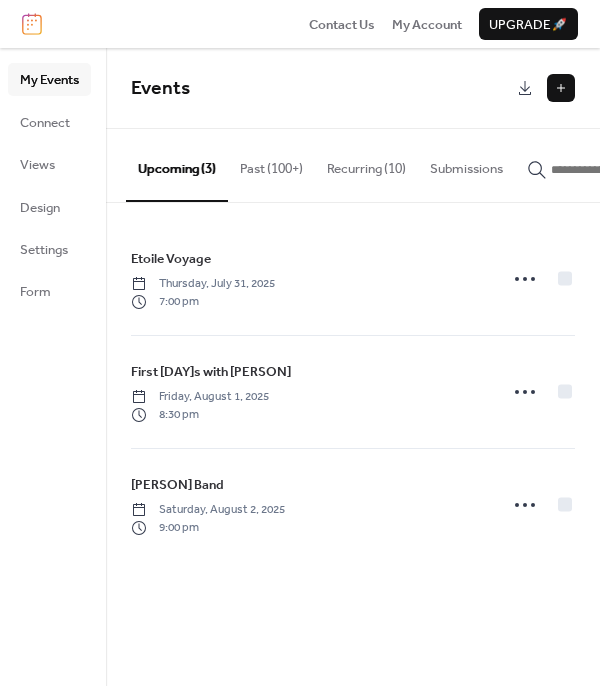 click at bounding box center [611, 170] 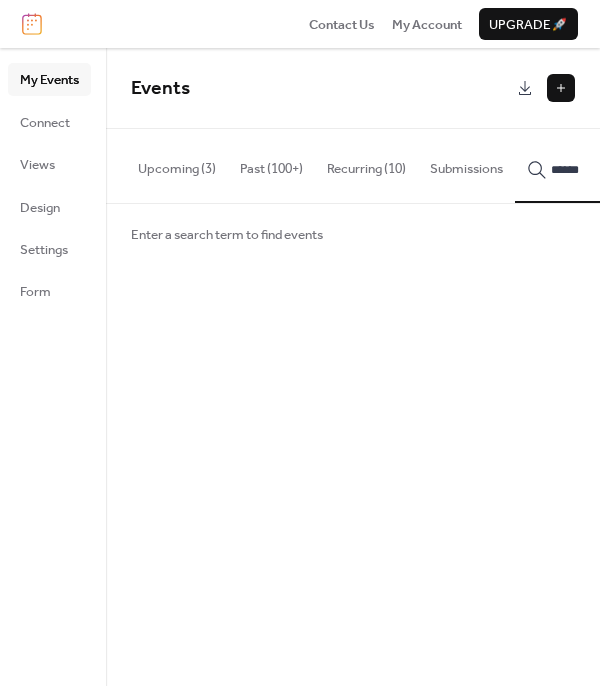 type on "******" 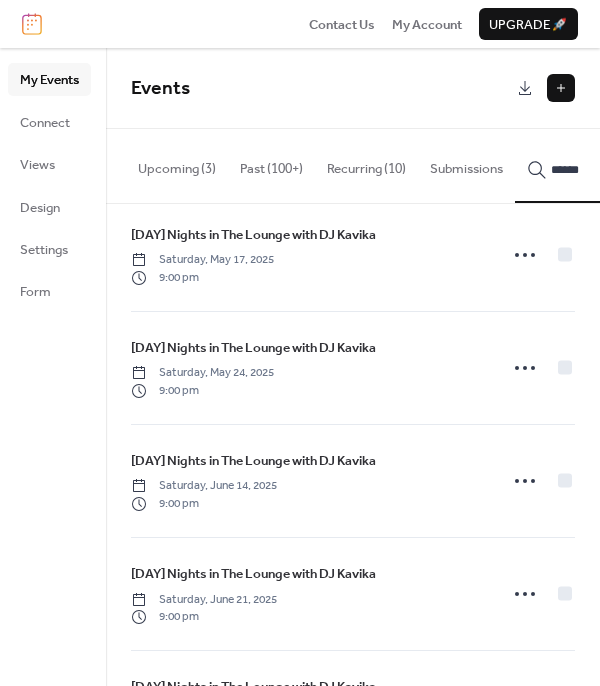 scroll, scrollTop: 1940, scrollLeft: 0, axis: vertical 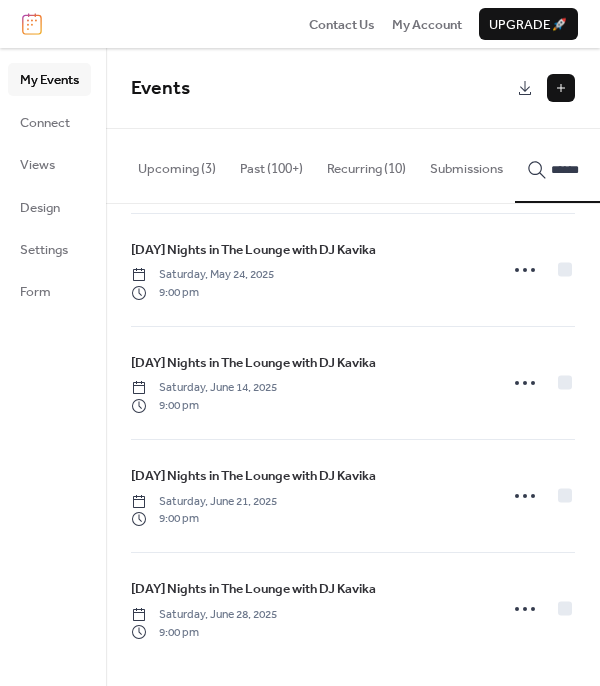 click 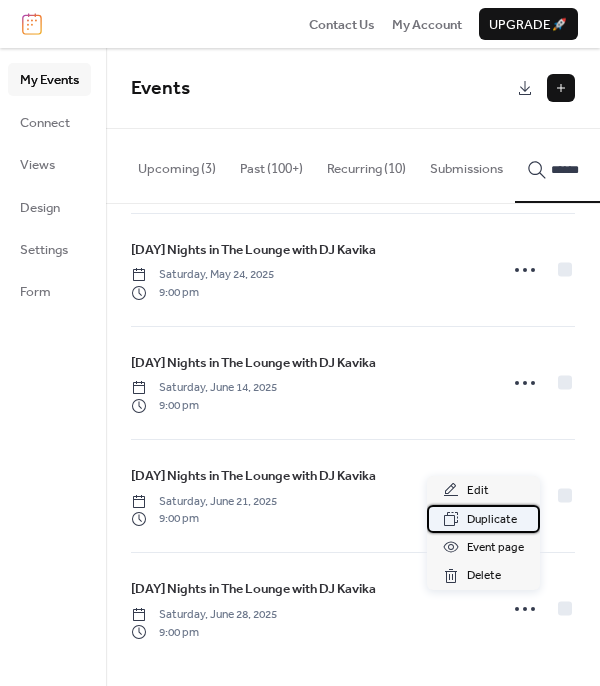 click on "Duplicate" at bounding box center [492, 520] 